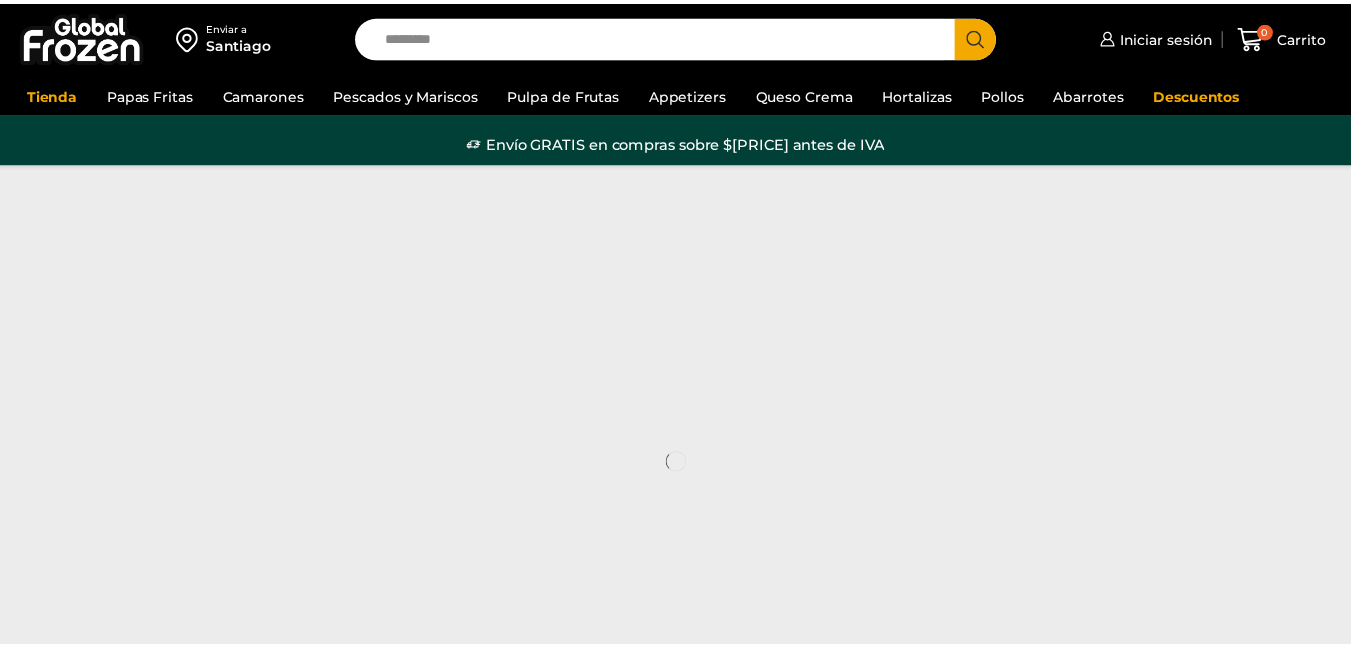 scroll, scrollTop: 0, scrollLeft: 0, axis: both 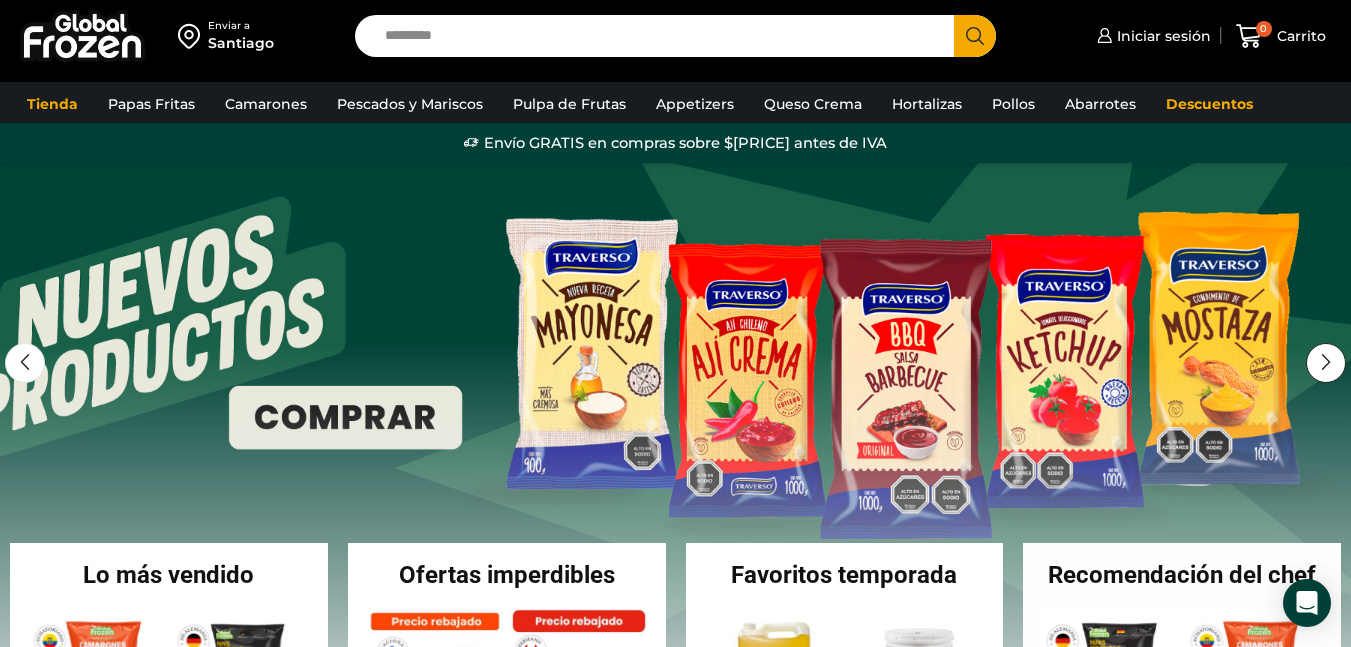 click at bounding box center [1326, 363] 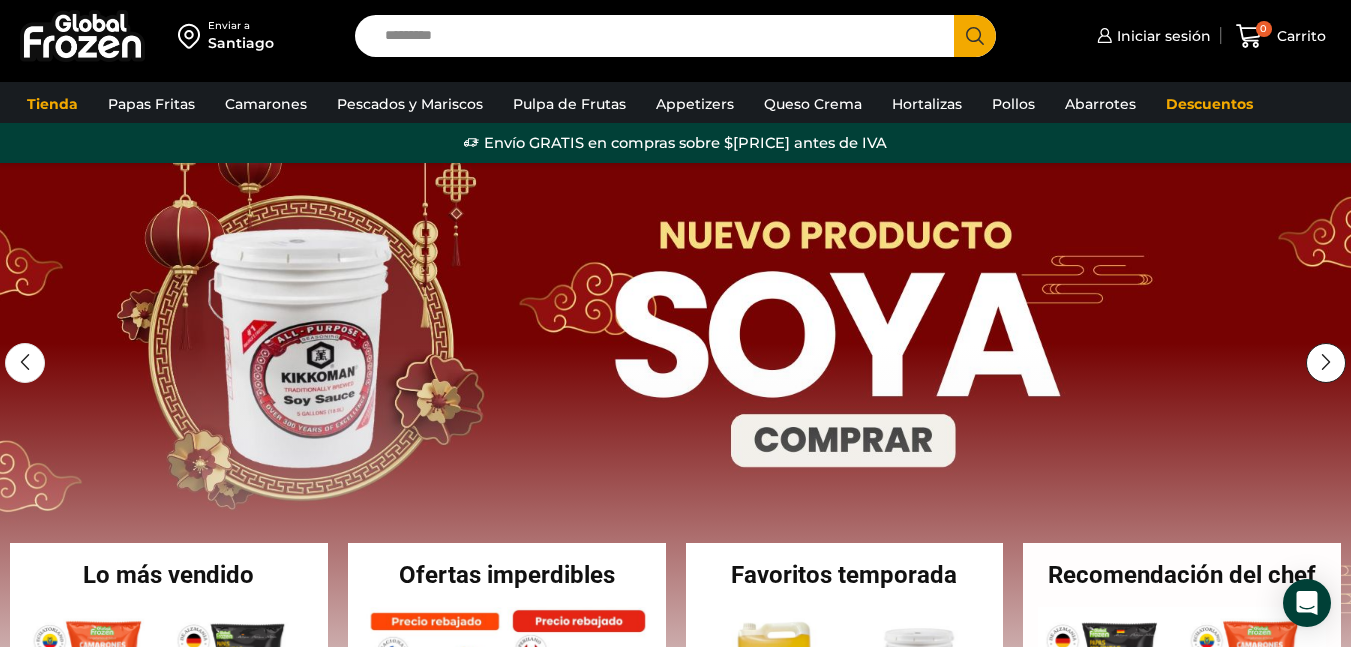 click at bounding box center [1326, 363] 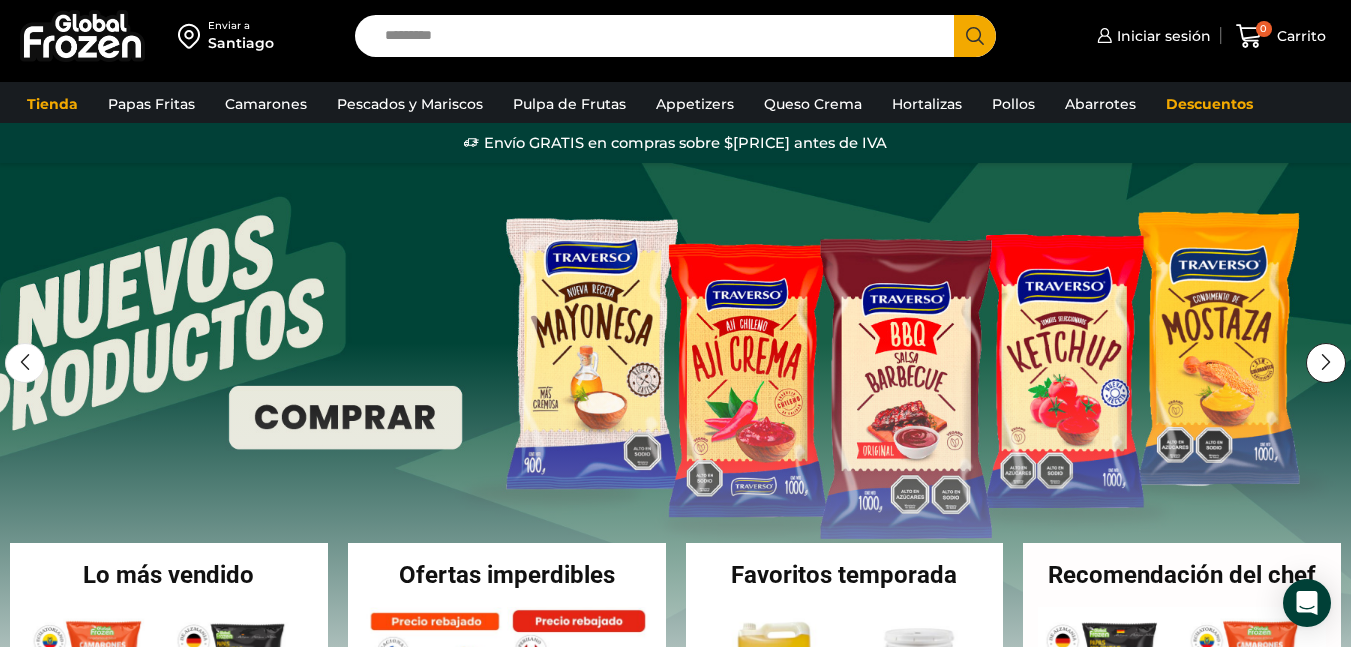 click at bounding box center (1326, 363) 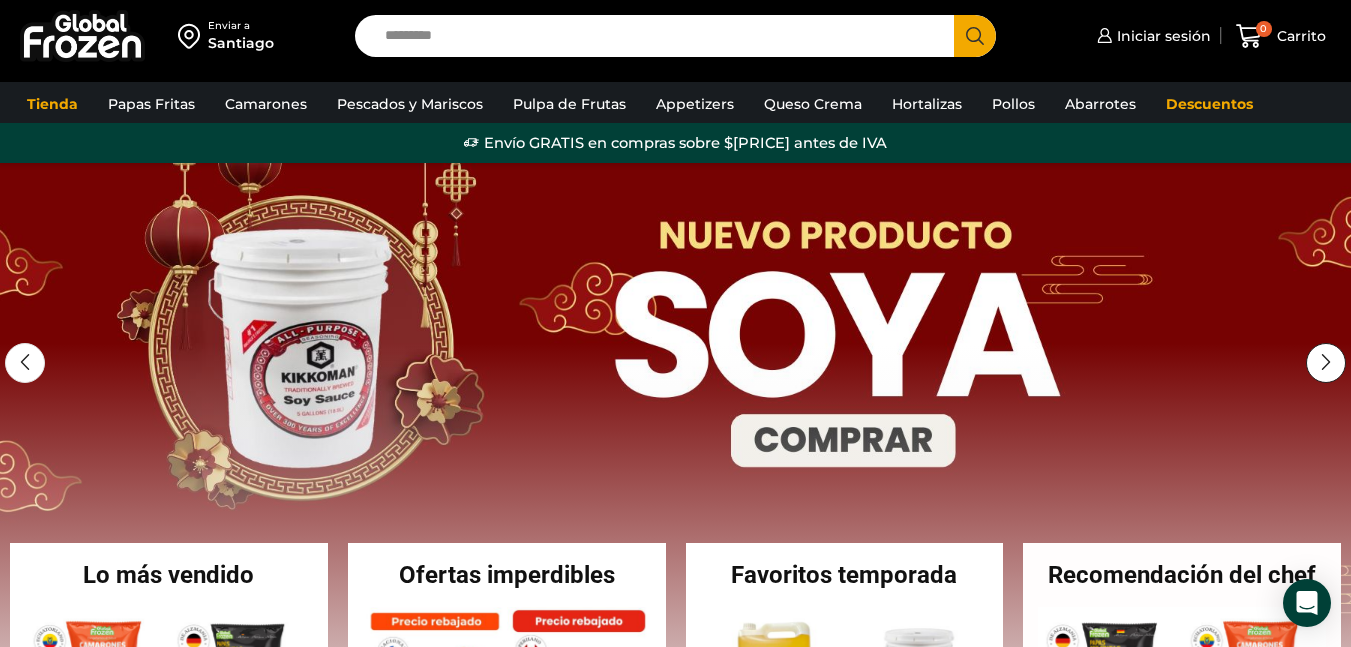 click at bounding box center (1326, 363) 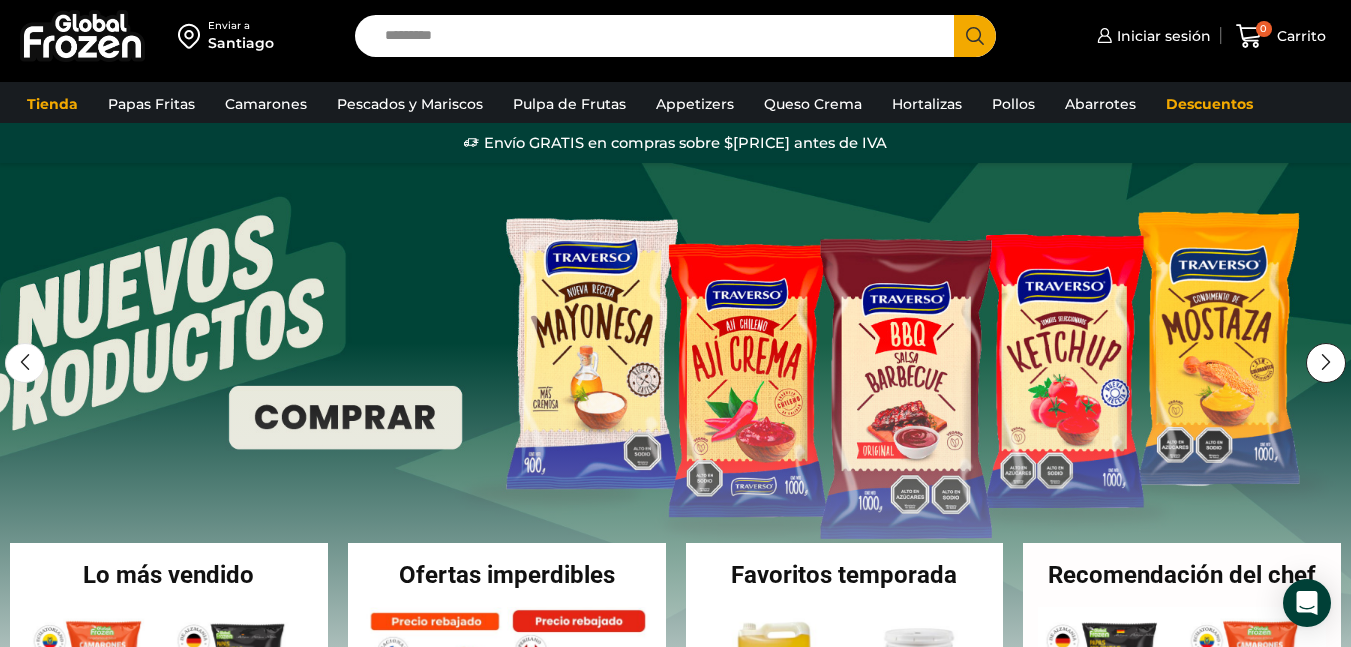click at bounding box center (1326, 363) 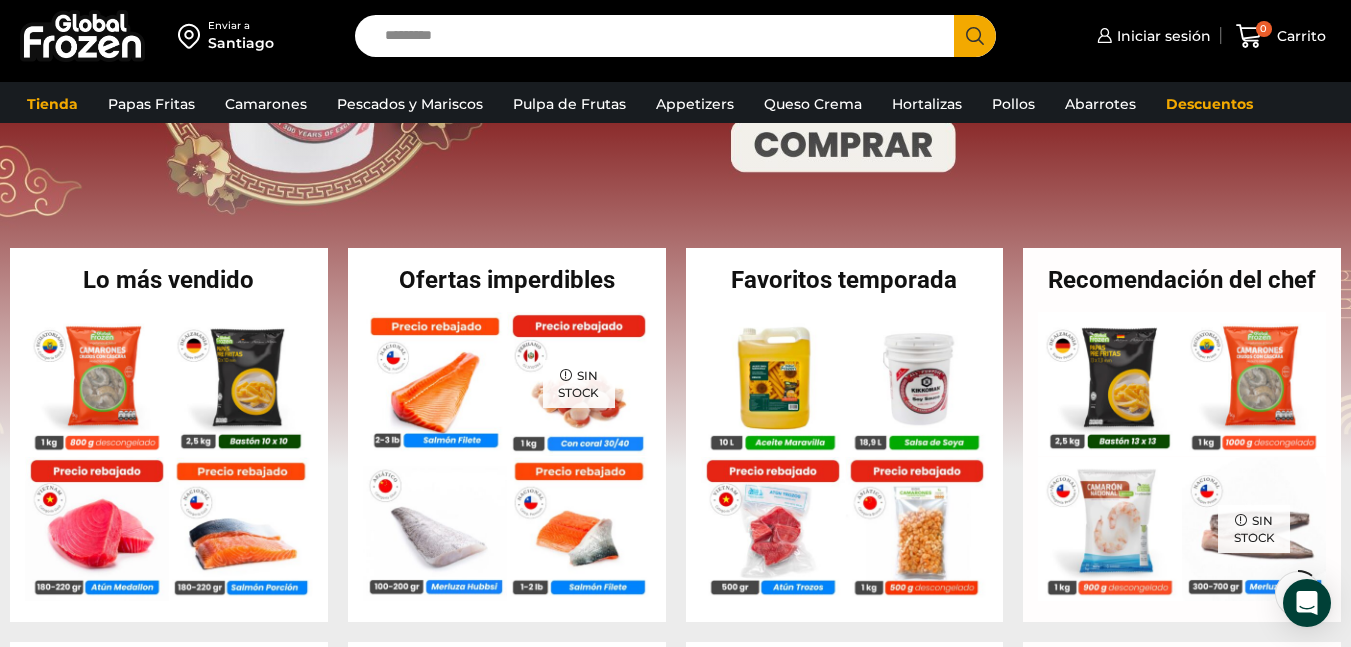 scroll, scrollTop: 347, scrollLeft: 0, axis: vertical 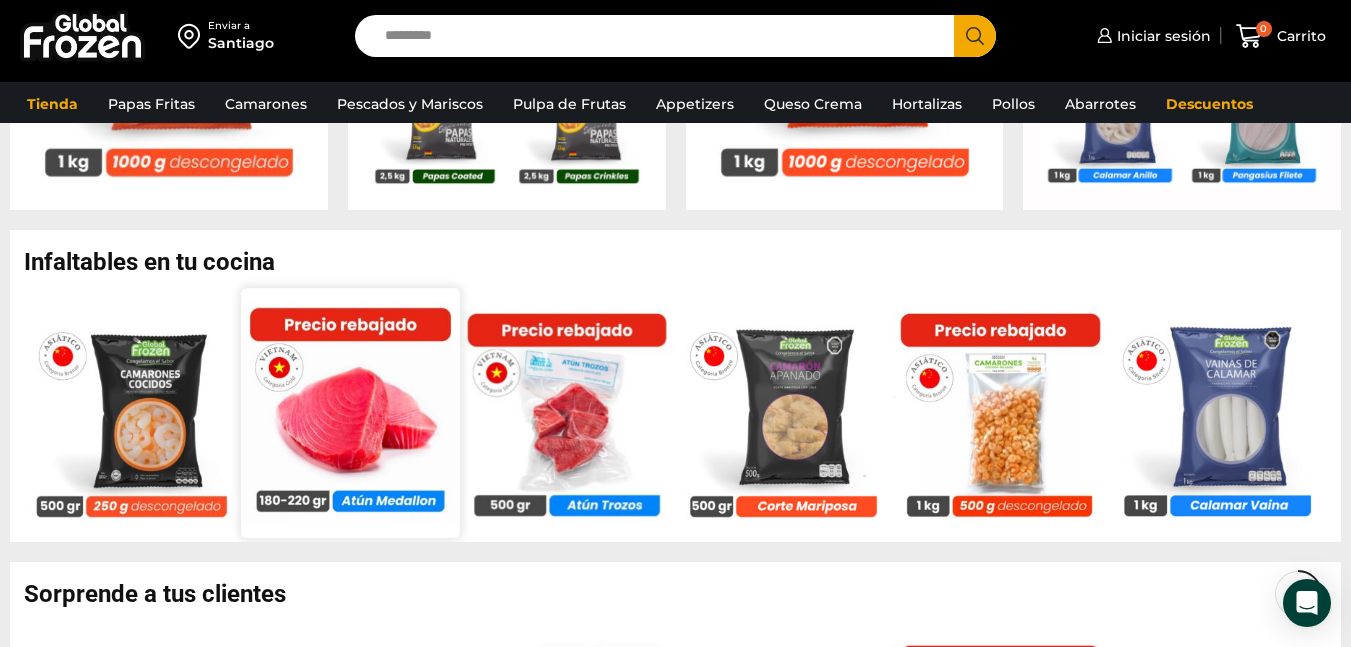 click at bounding box center [350, 412] 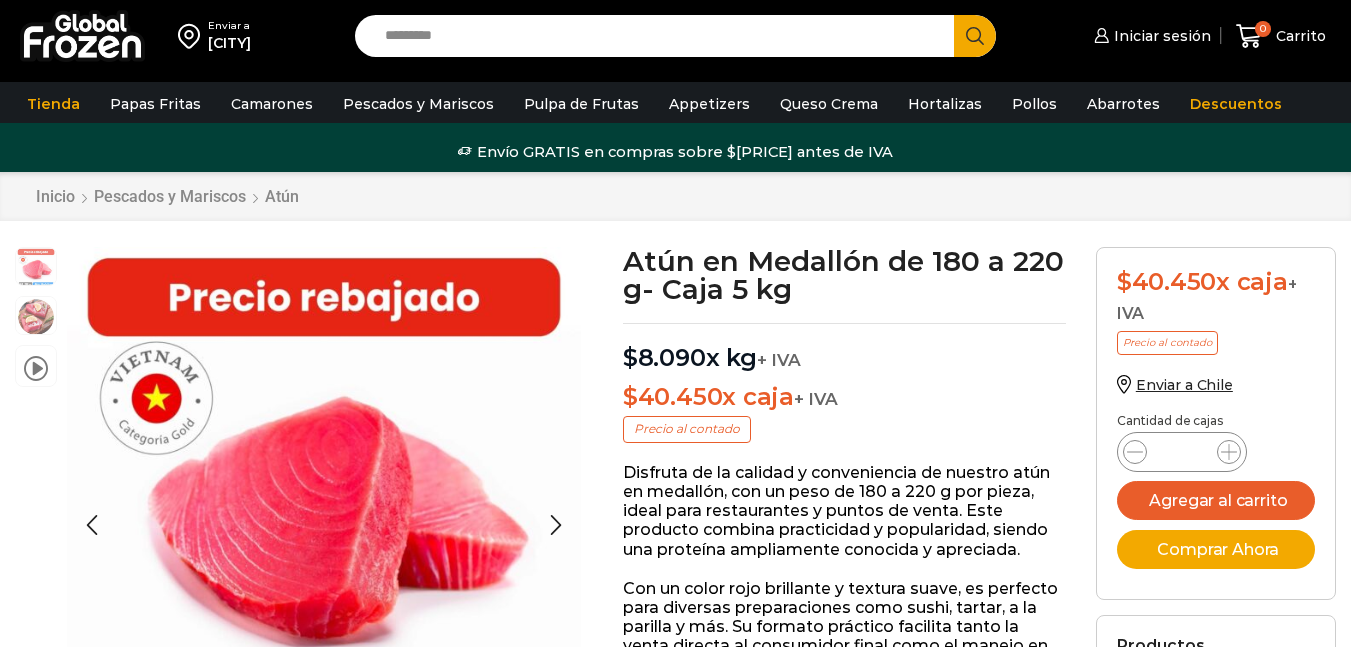 scroll, scrollTop: 1, scrollLeft: 0, axis: vertical 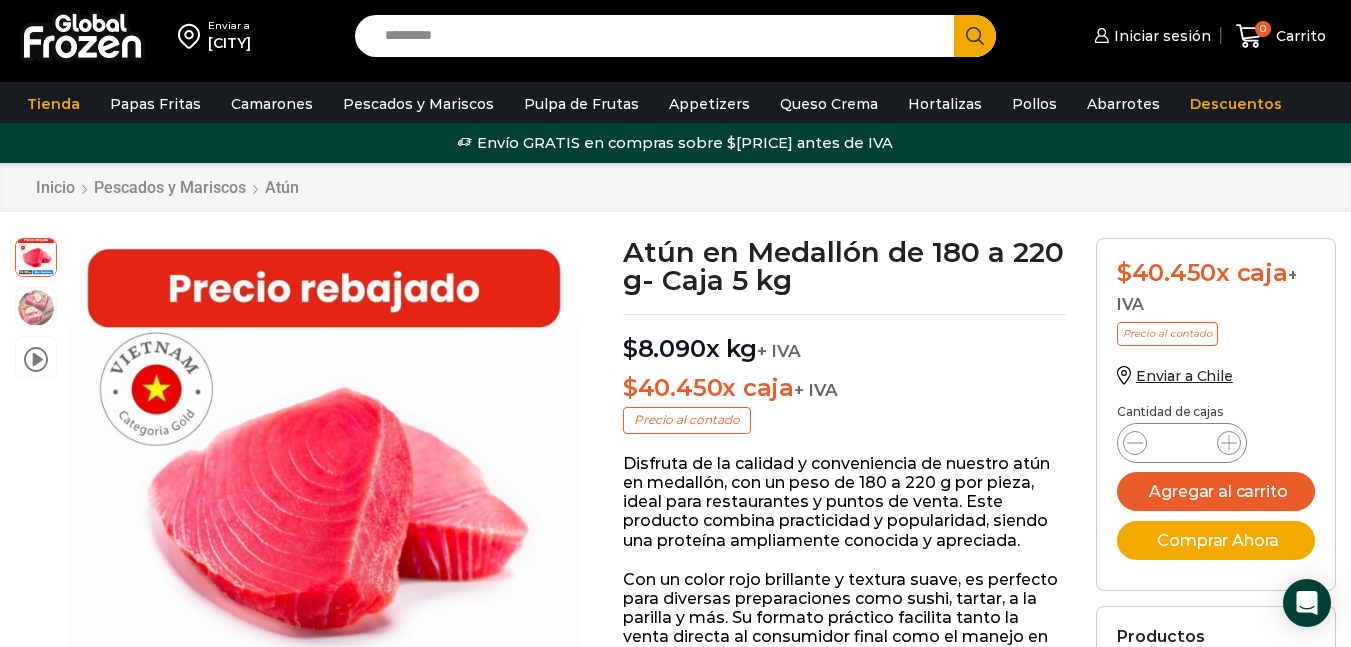 drag, startPoint x: 619, startPoint y: 335, endPoint x: 800, endPoint y: 372, distance: 184.74306 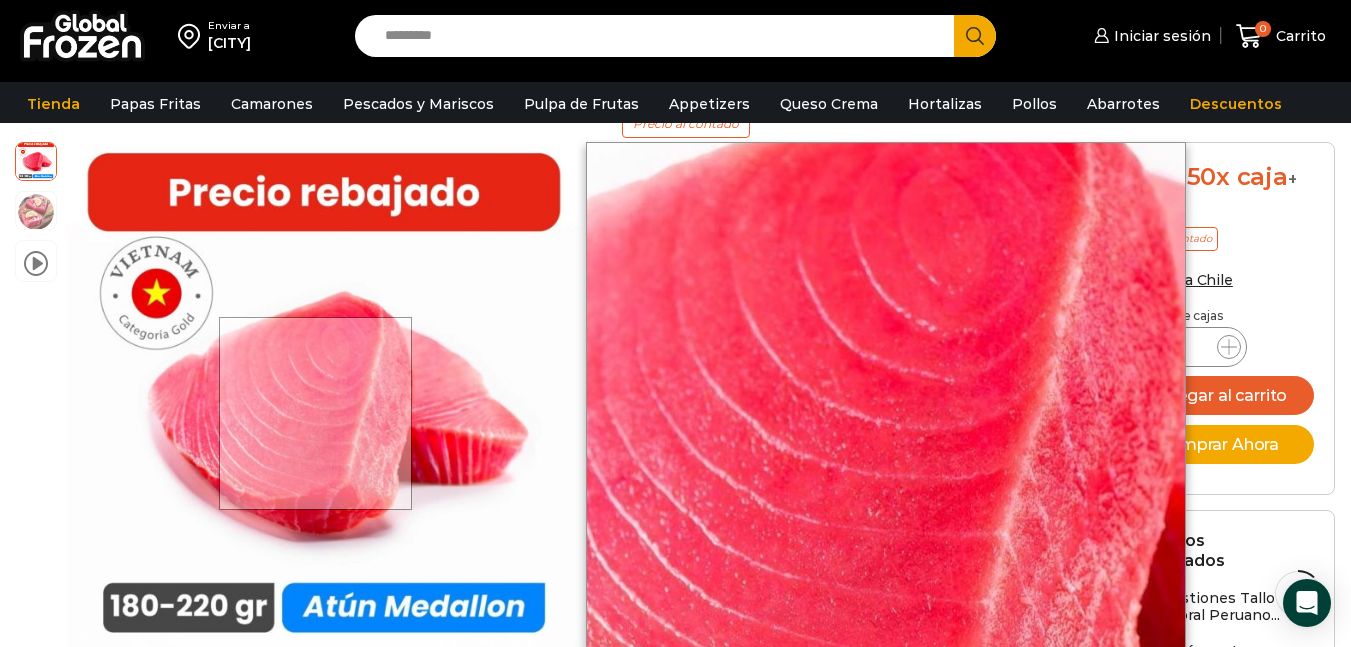 scroll, scrollTop: 400, scrollLeft: 0, axis: vertical 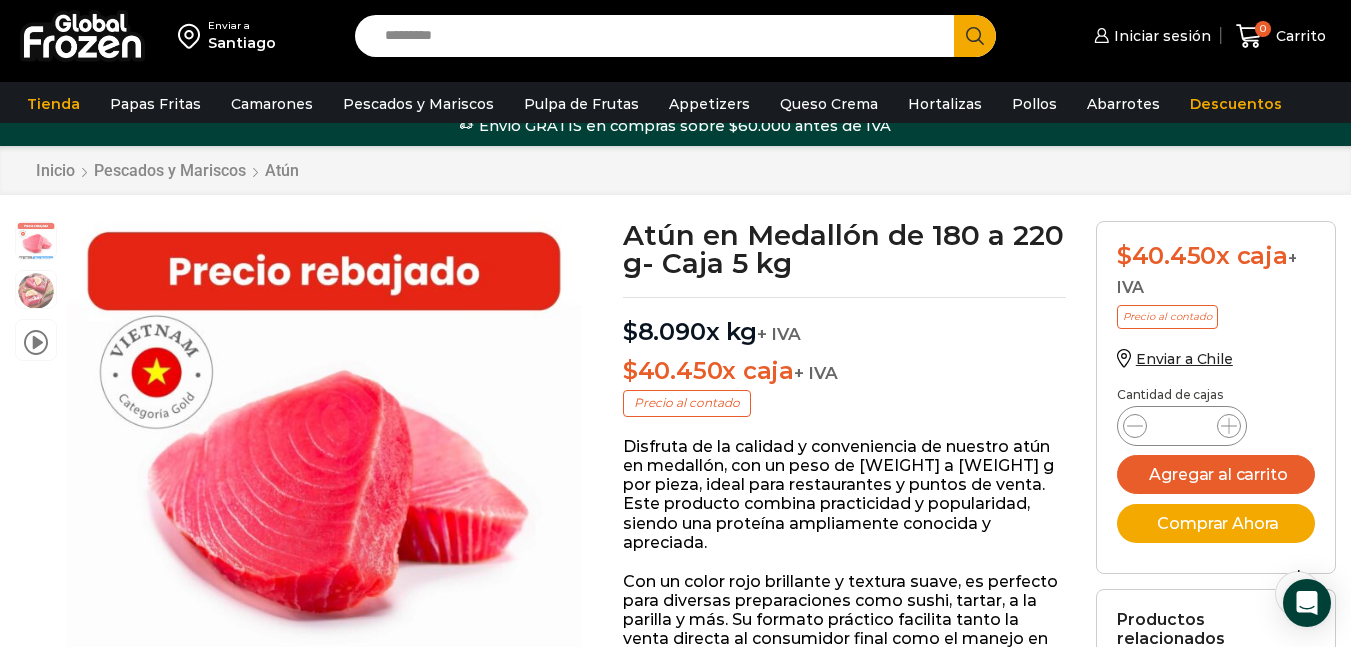 click on "Search input" at bounding box center (659, 36) 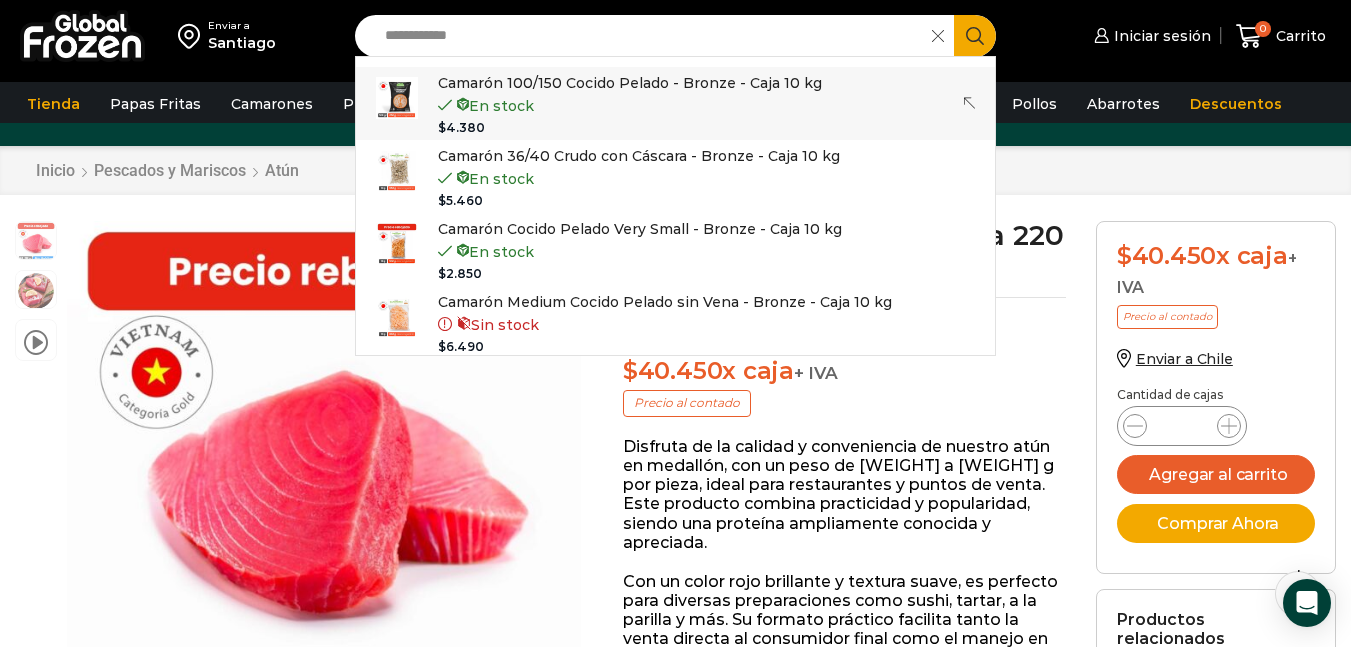 type on "**********" 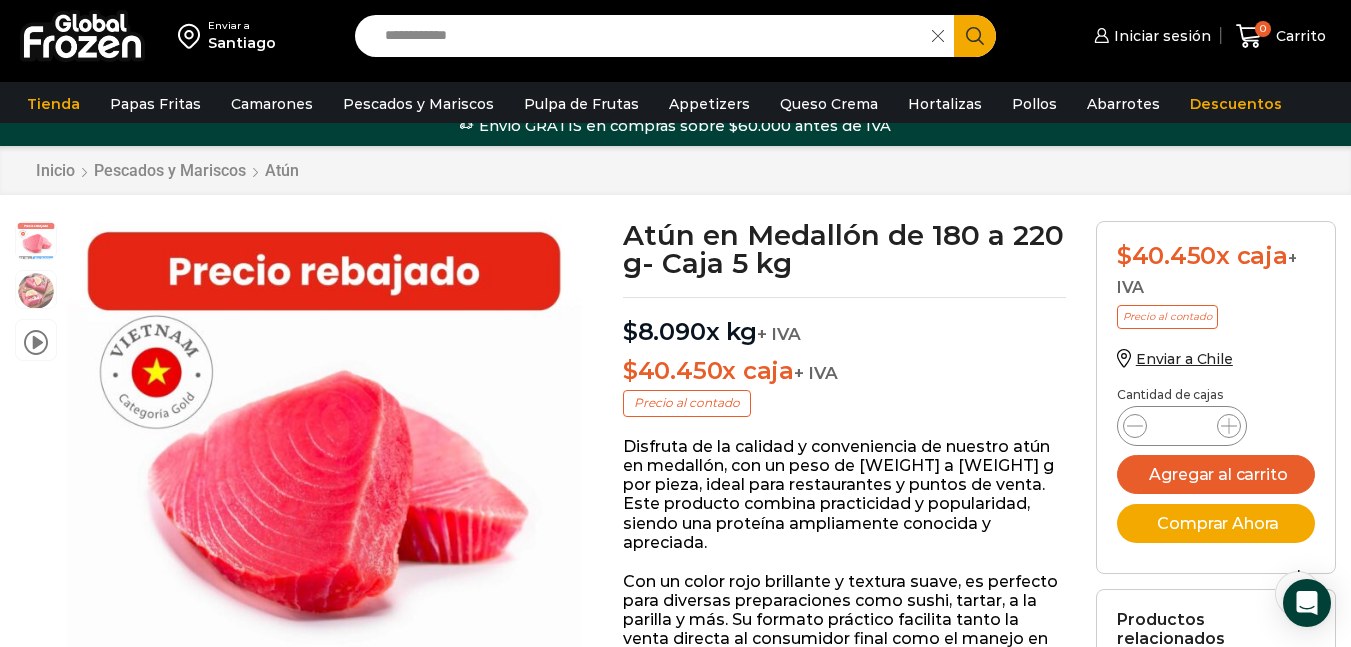 click on "**********" at bounding box center [648, 36] 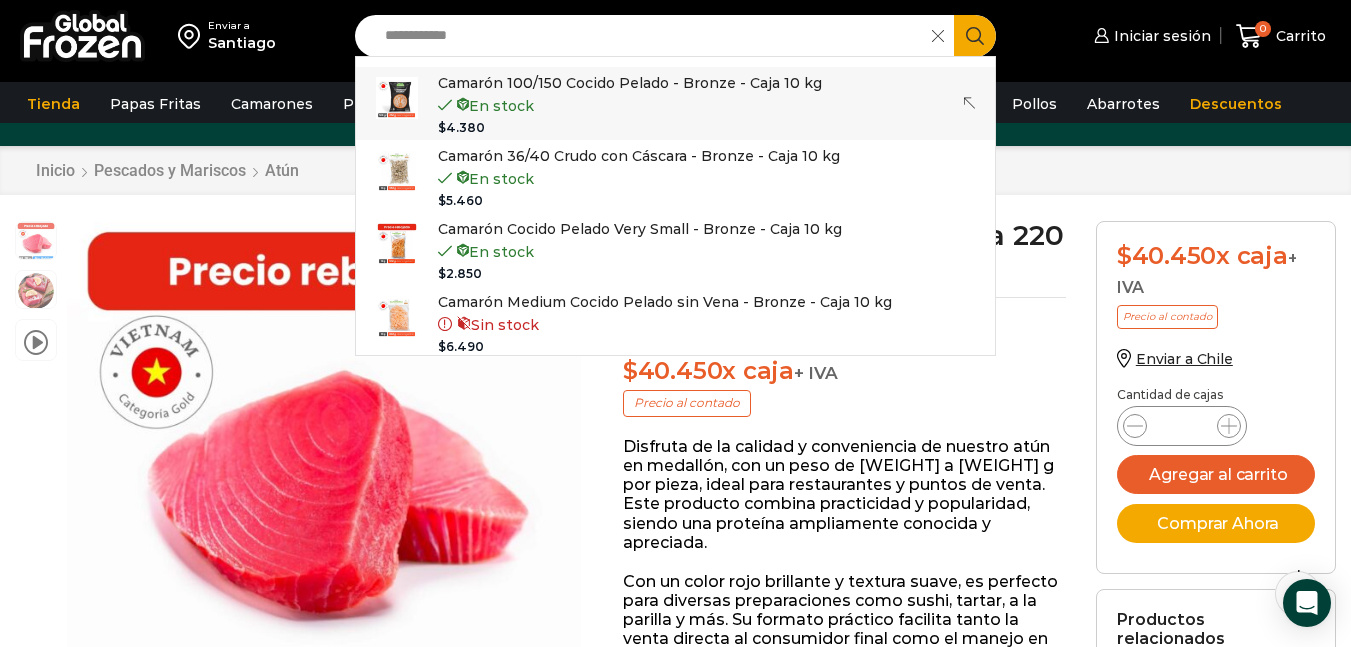 click on "En stock" at bounding box center (630, 105) 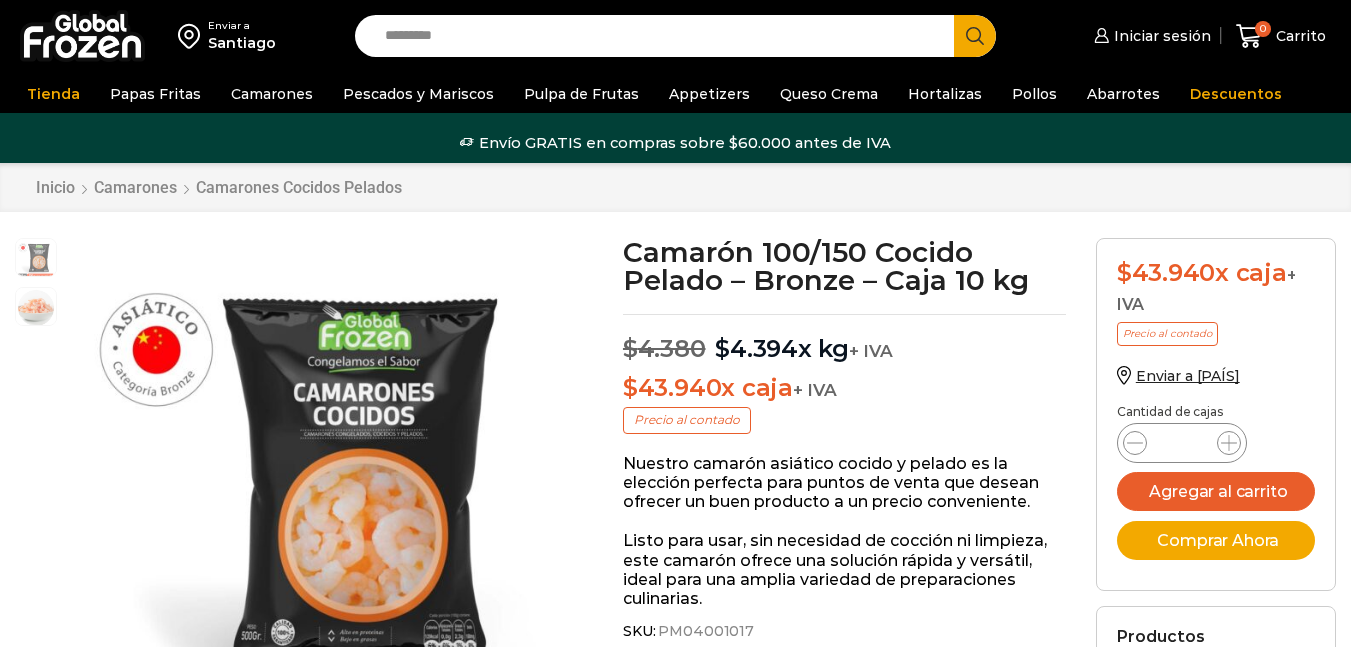 scroll, scrollTop: 0, scrollLeft: 0, axis: both 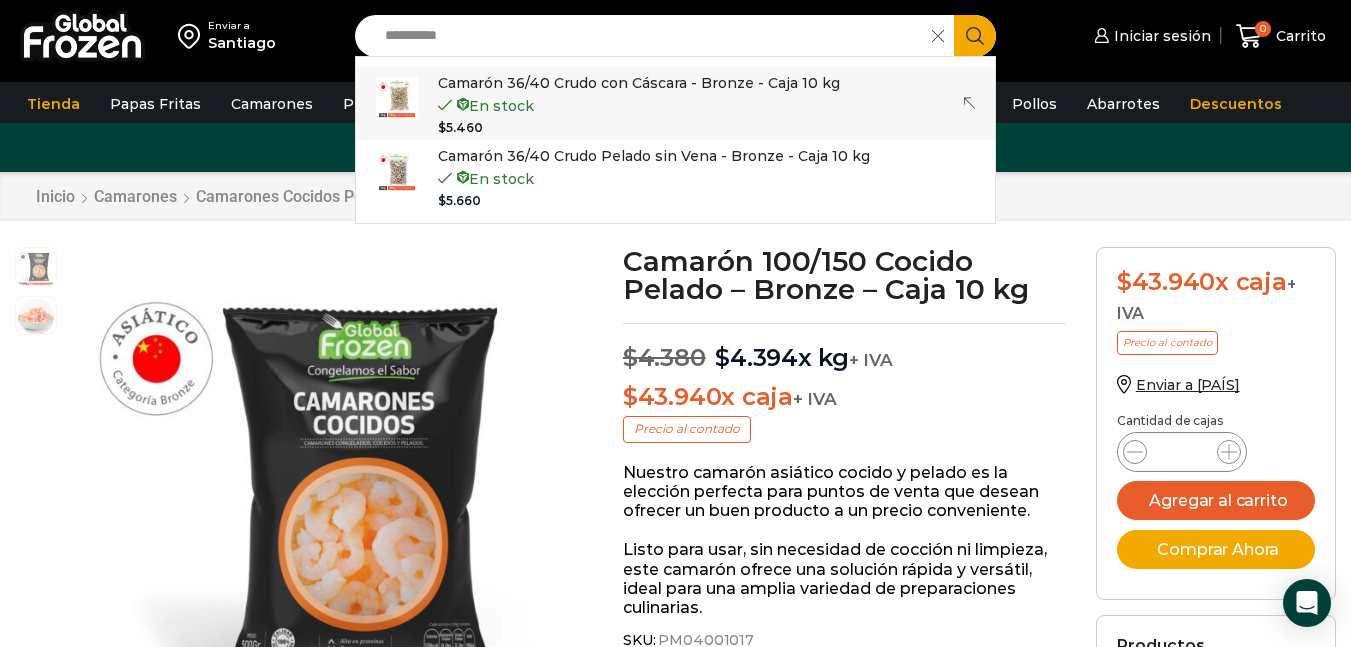 type on "**********" 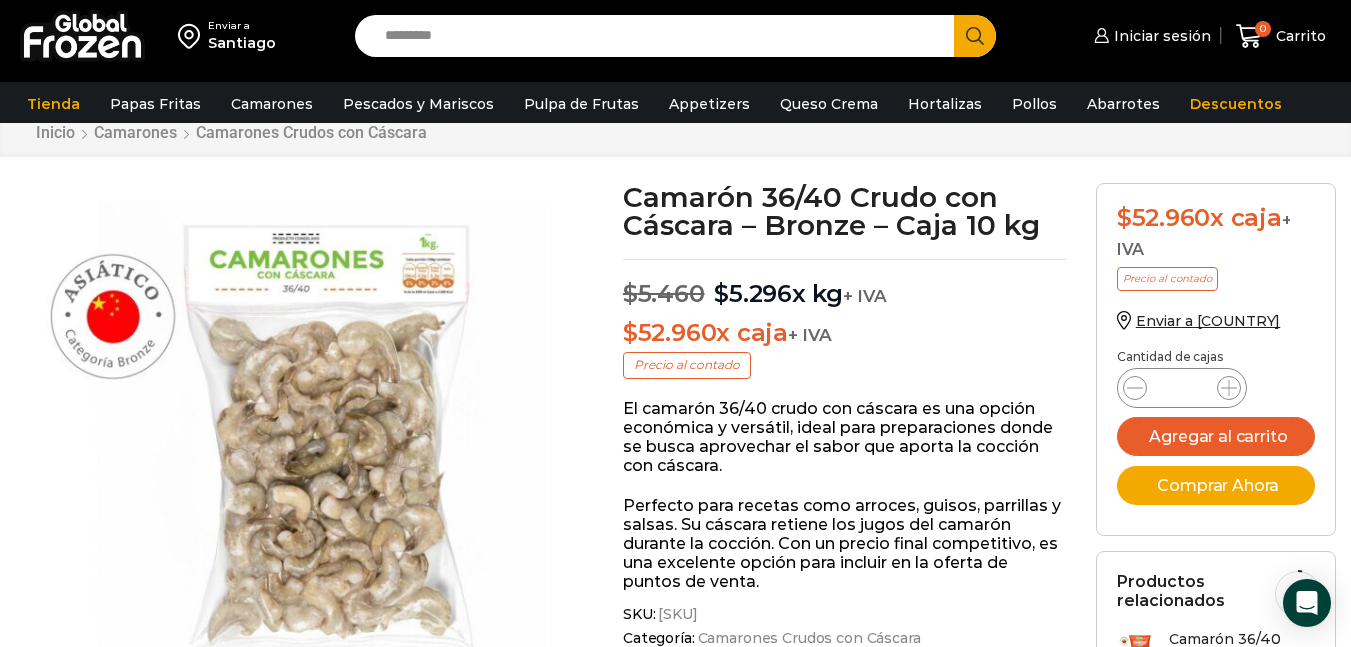 scroll, scrollTop: 70, scrollLeft: 0, axis: vertical 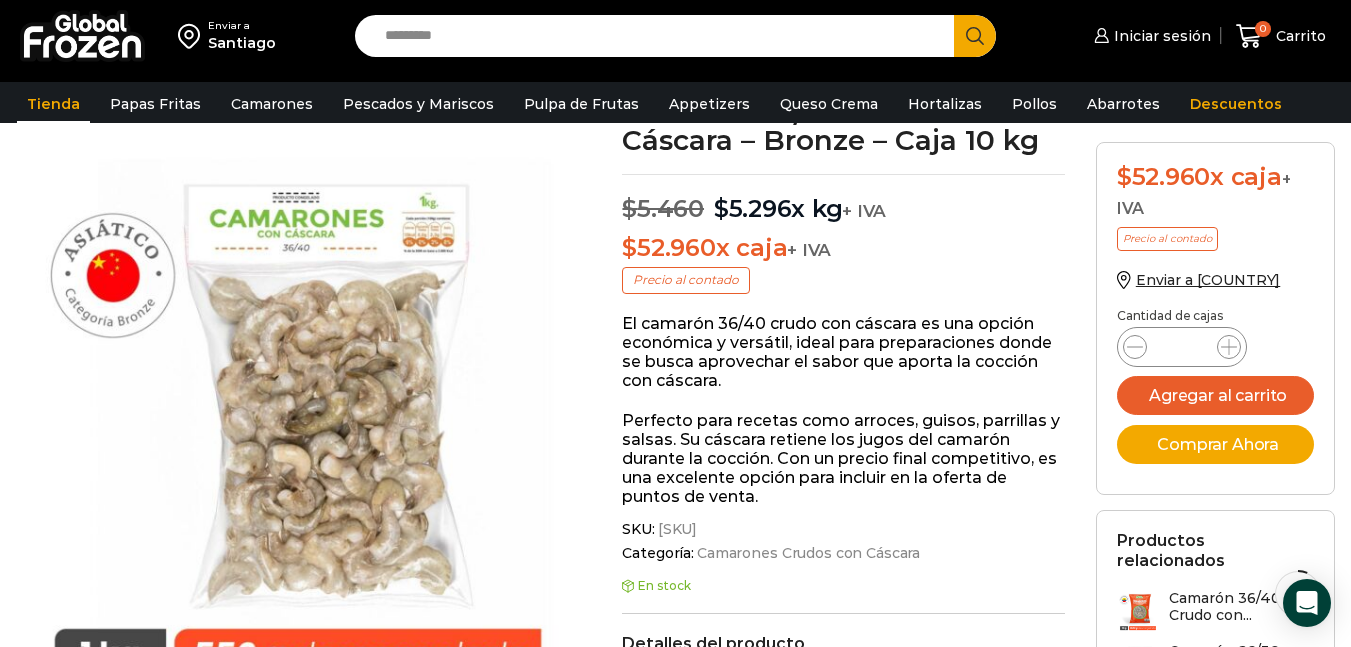 click on "Tienda" at bounding box center (53, 104) 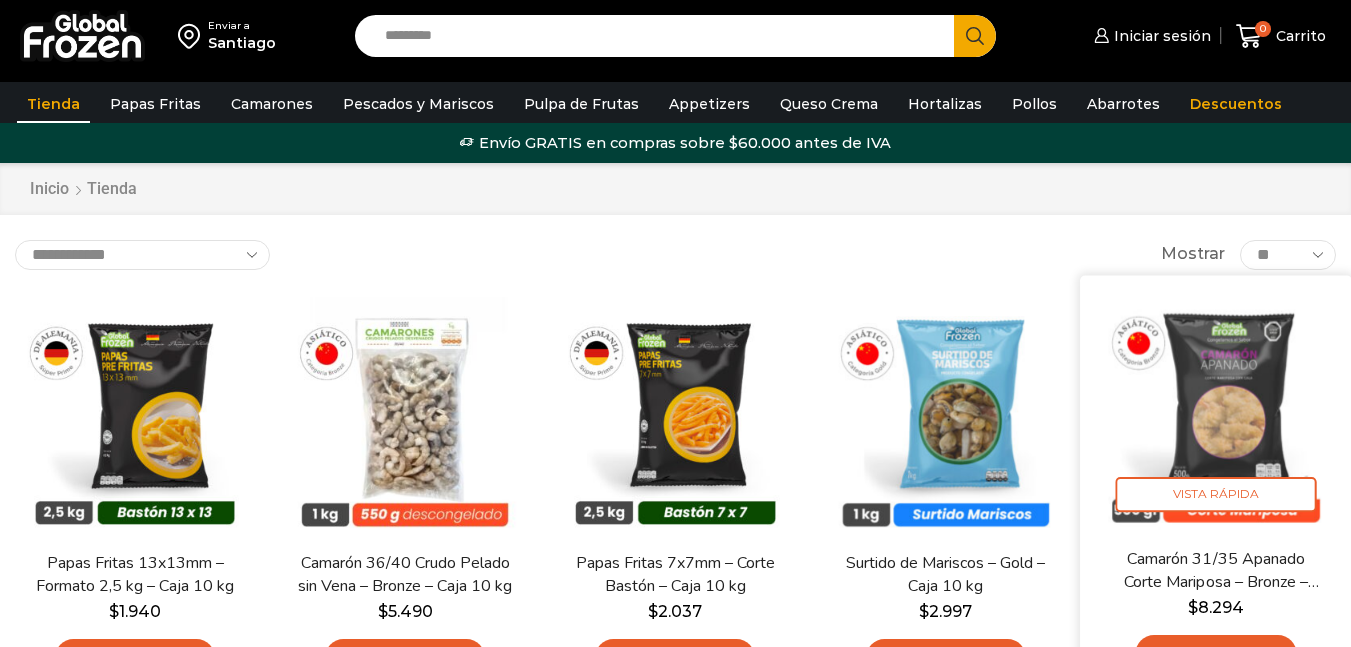 scroll, scrollTop: 0, scrollLeft: 0, axis: both 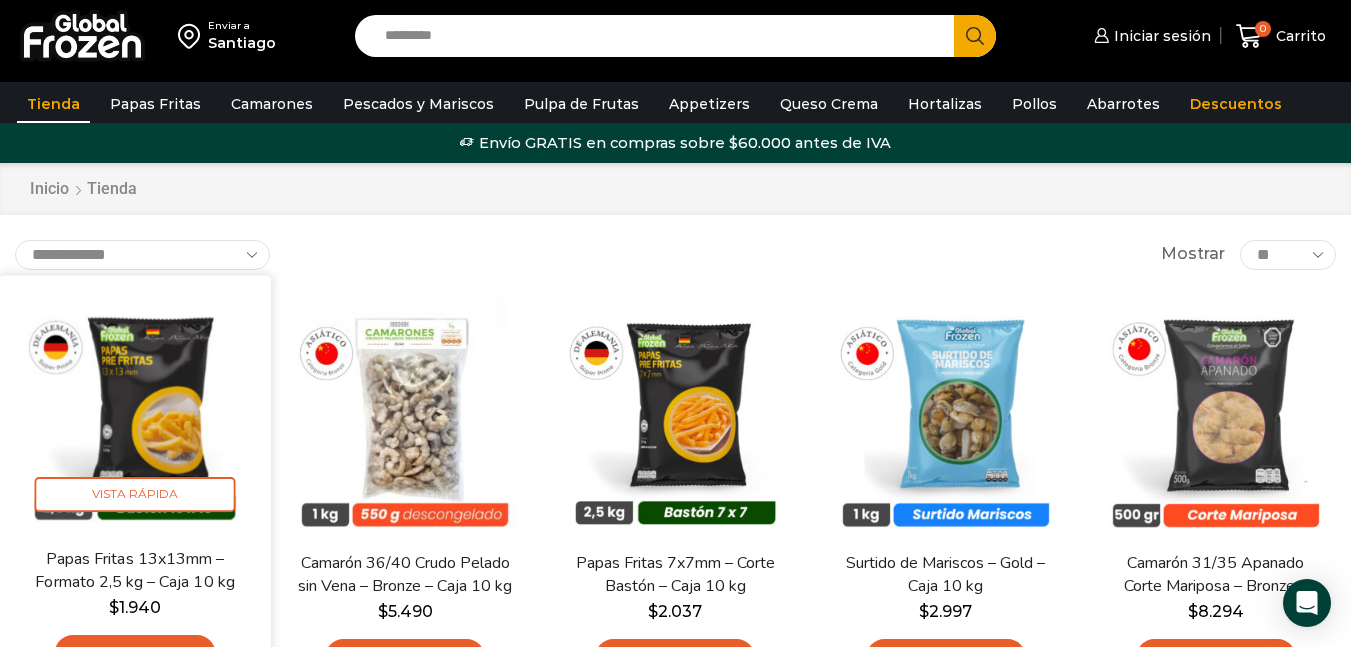 click at bounding box center [135, 411] 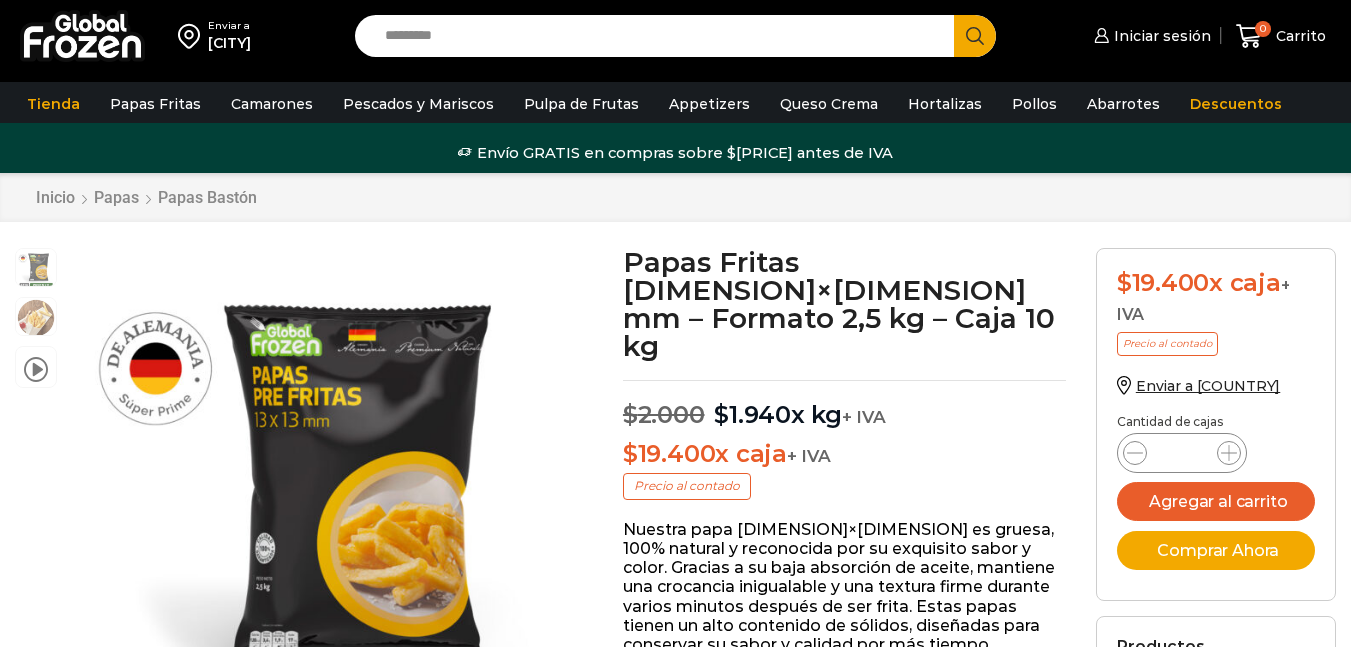 scroll, scrollTop: 1, scrollLeft: 0, axis: vertical 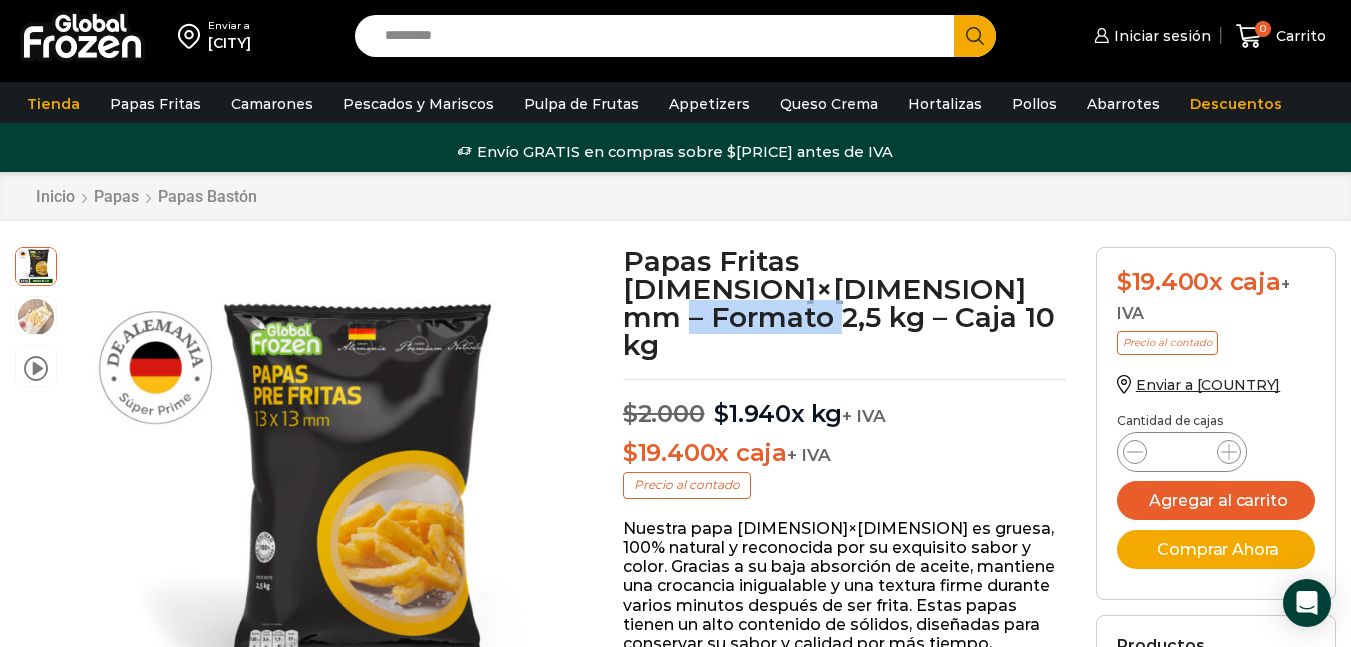 drag, startPoint x: 868, startPoint y: 273, endPoint x: 1018, endPoint y: 278, distance: 150.08331 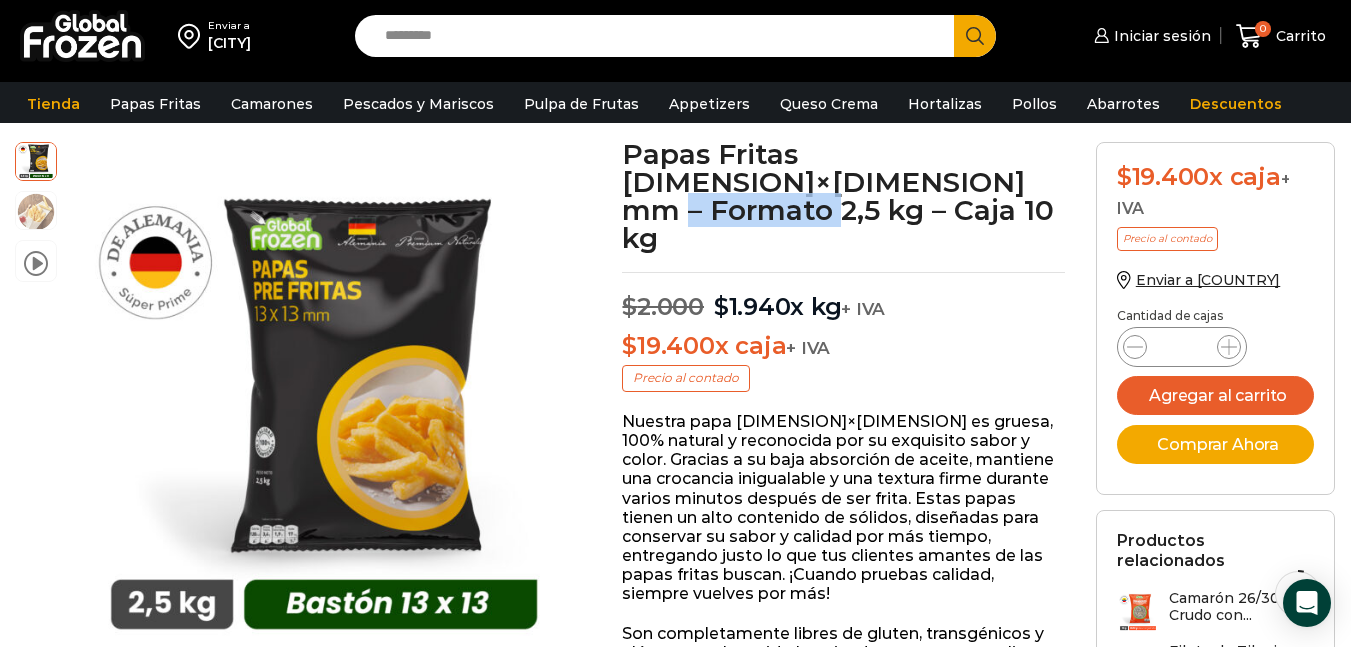 scroll, scrollTop: 65, scrollLeft: 0, axis: vertical 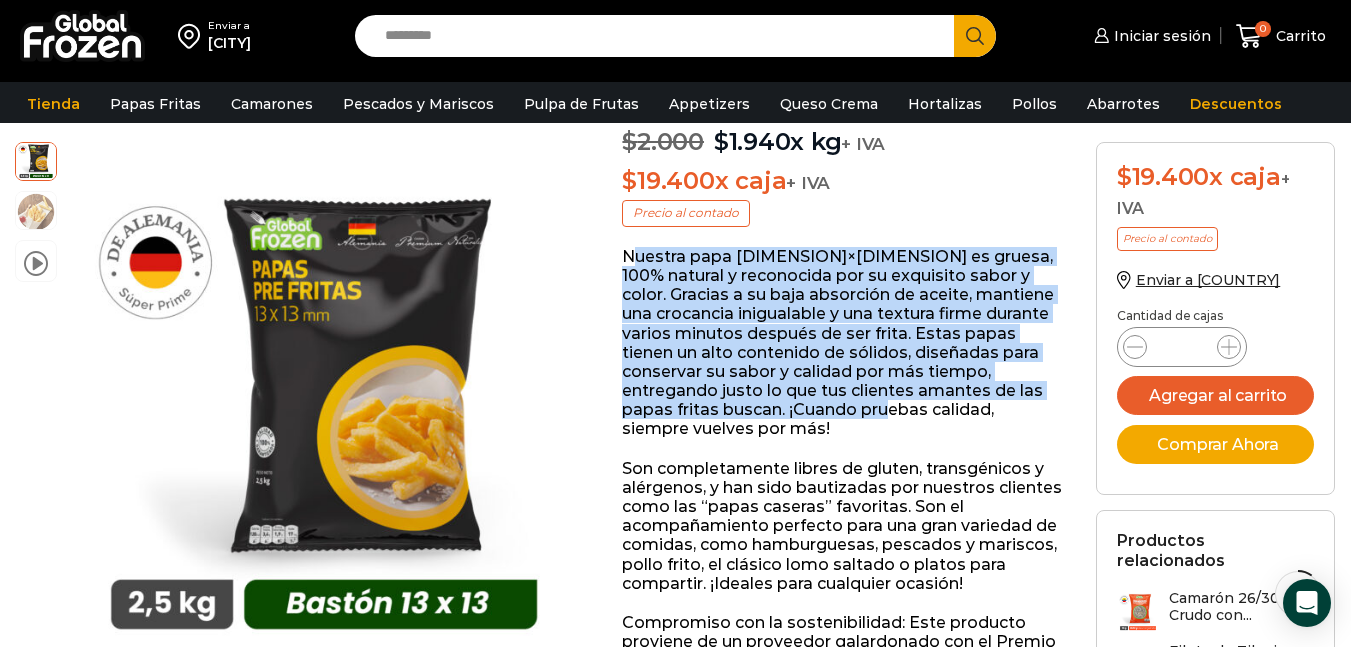 drag, startPoint x: 632, startPoint y: 195, endPoint x: 1365, endPoint y: 270, distance: 736.82697 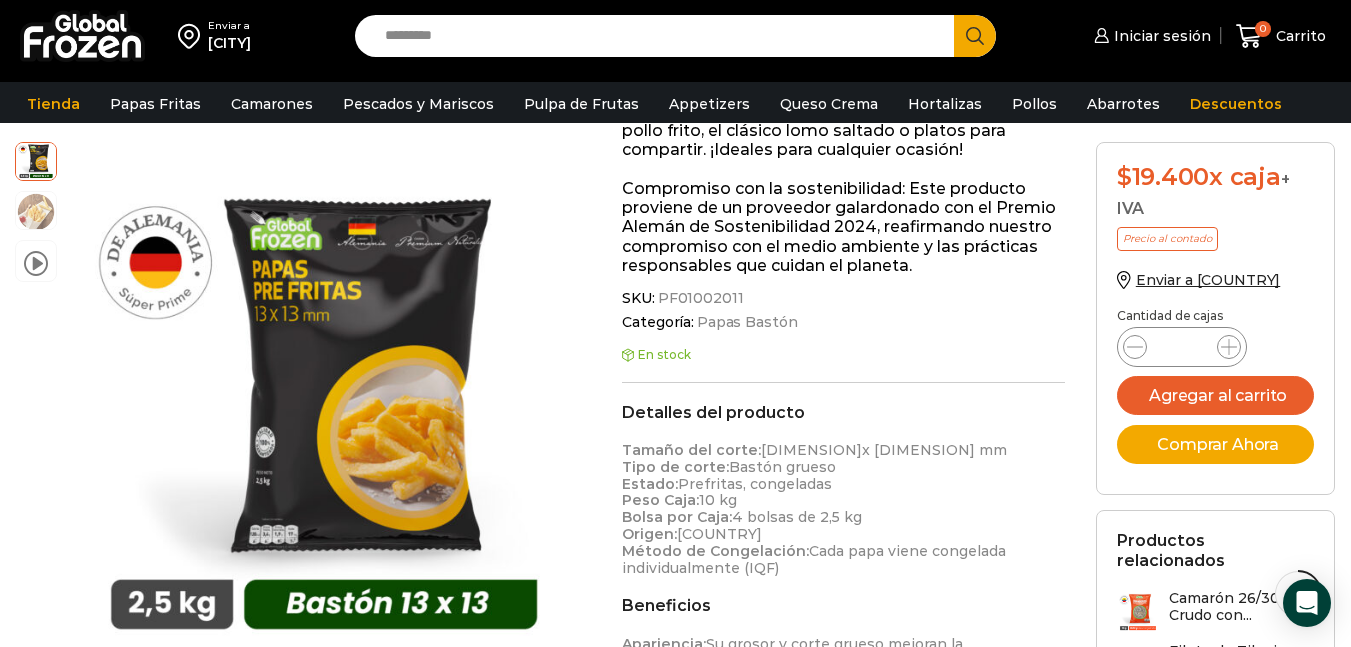 scroll, scrollTop: 724, scrollLeft: 0, axis: vertical 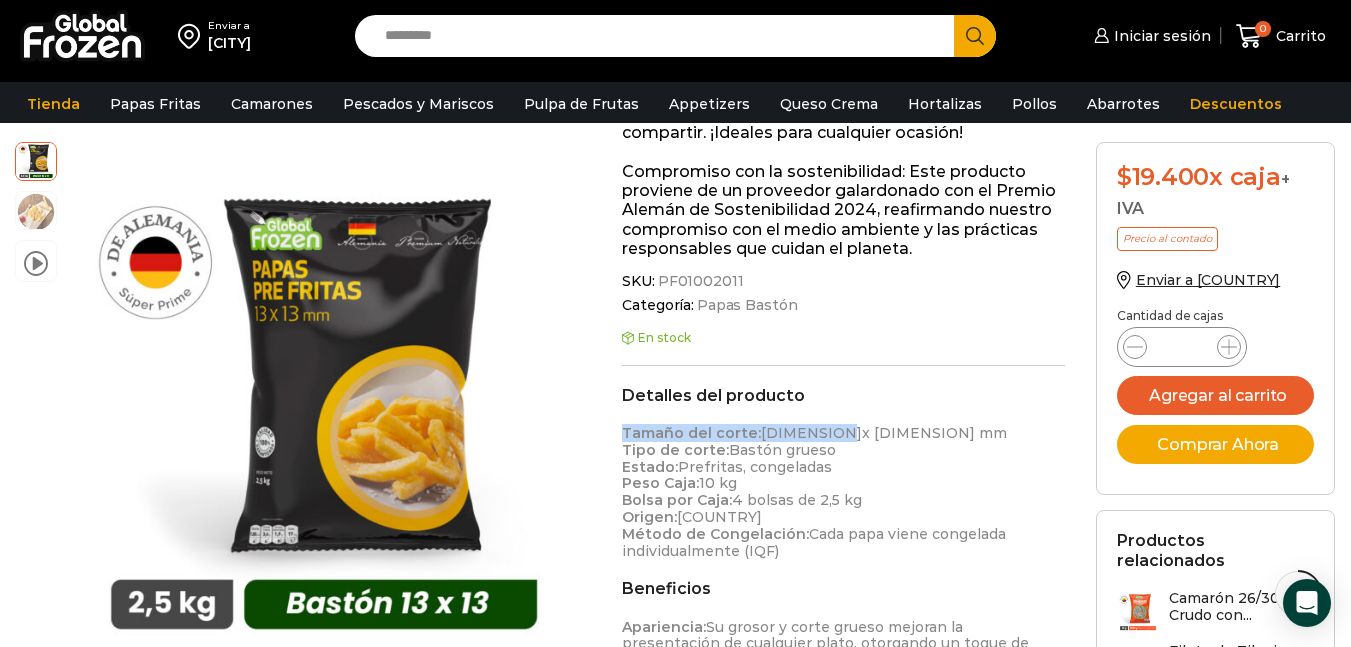 drag, startPoint x: 621, startPoint y: 351, endPoint x: 821, endPoint y: 348, distance: 200.02249 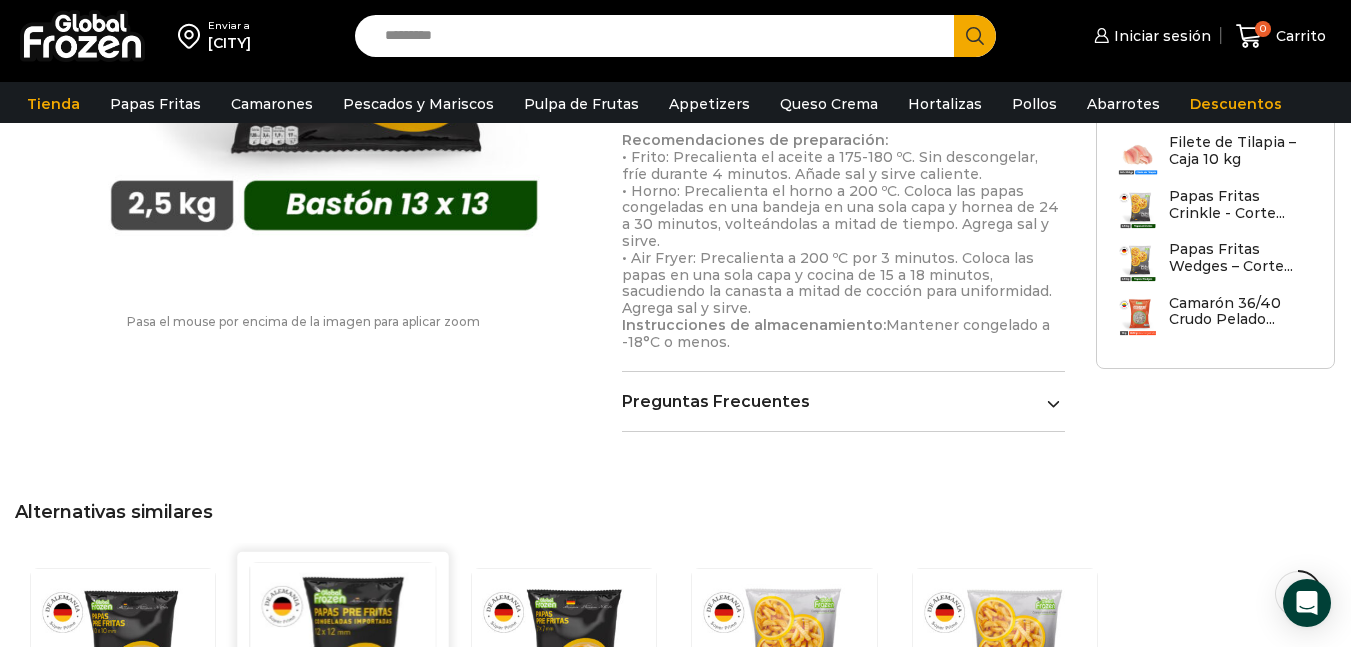 scroll, scrollTop: 1494, scrollLeft: 0, axis: vertical 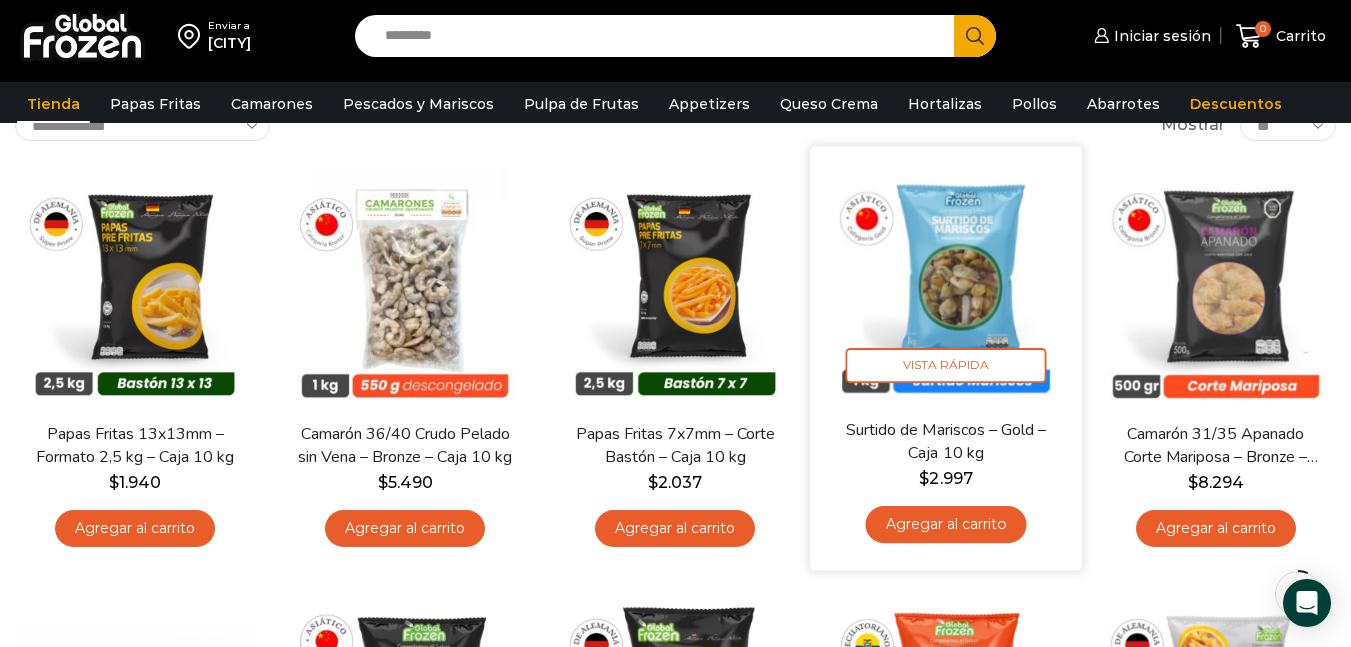 click at bounding box center [946, 282] 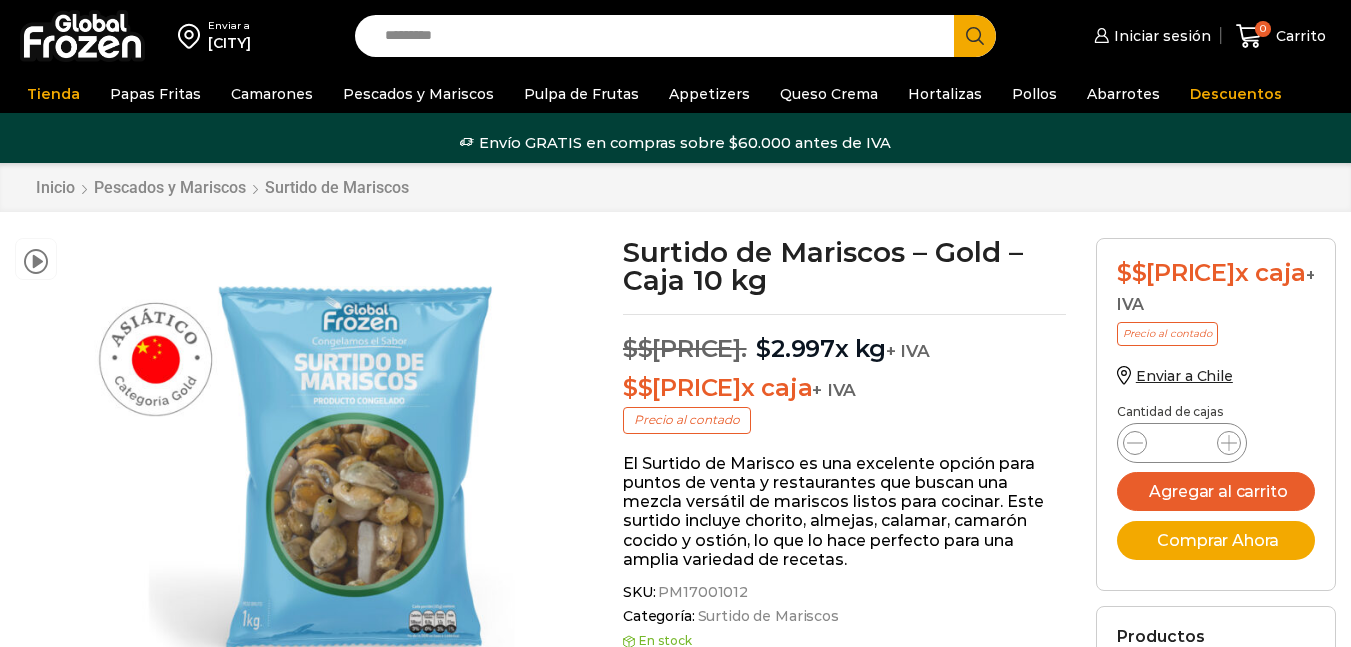 scroll, scrollTop: 0, scrollLeft: 0, axis: both 